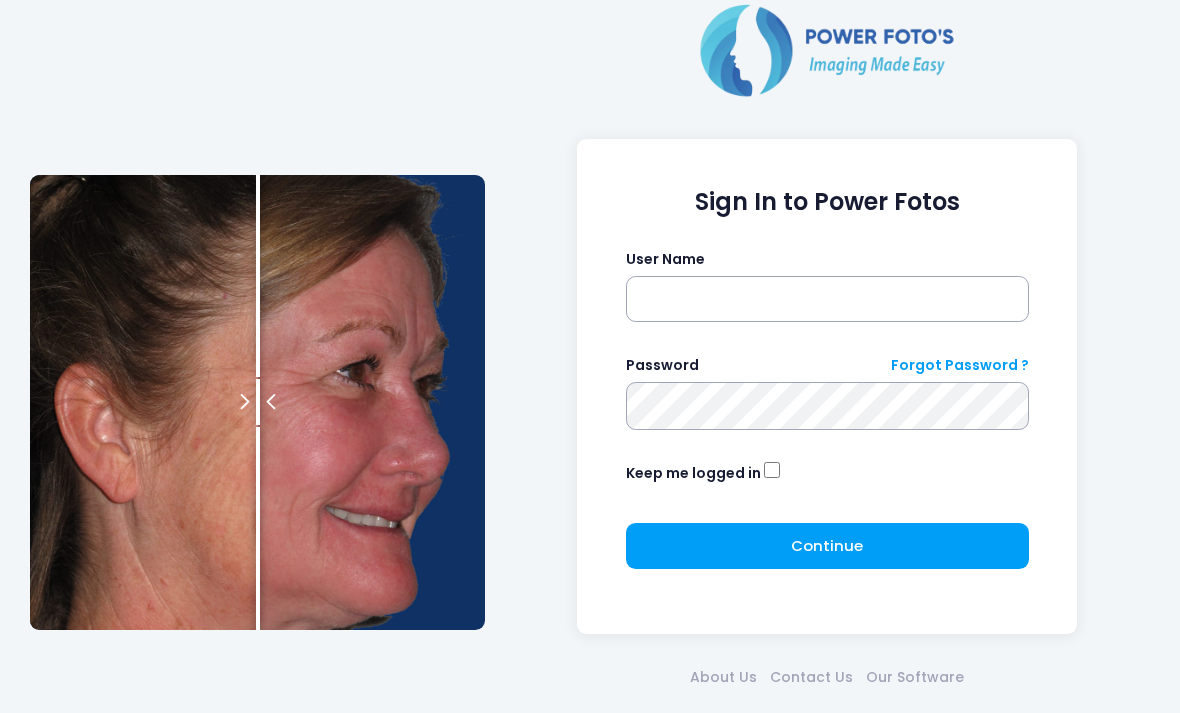 scroll, scrollTop: 87, scrollLeft: 0, axis: vertical 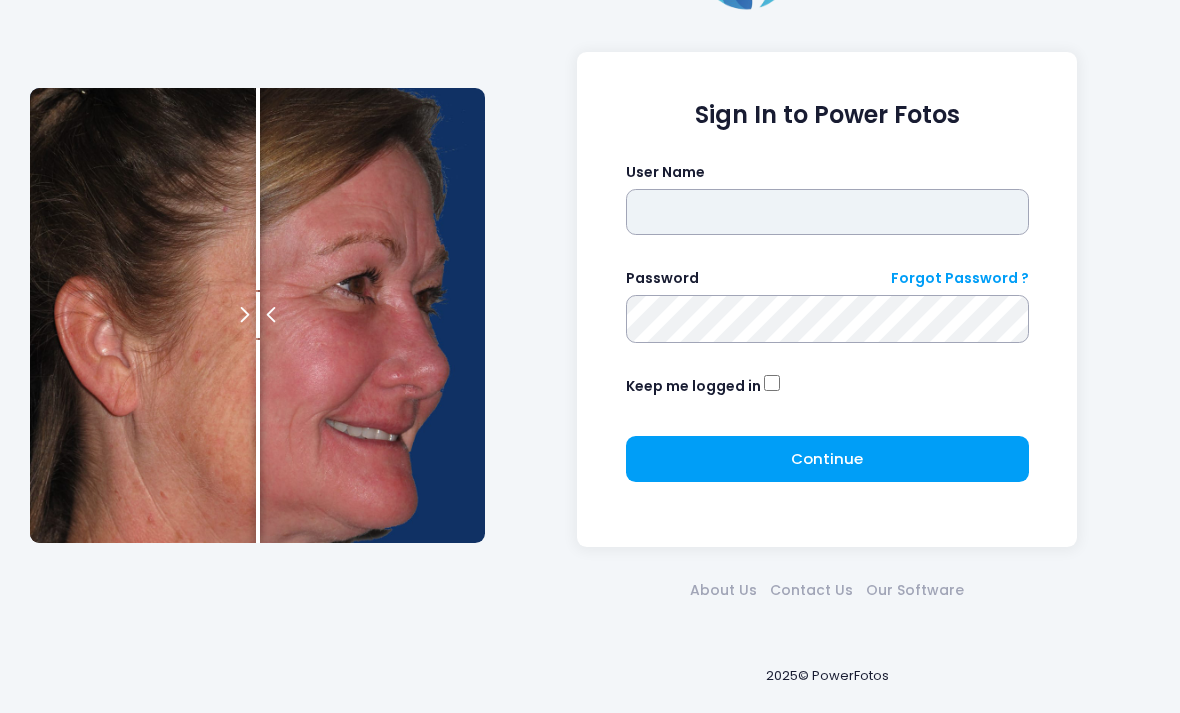 click at bounding box center (827, 212) 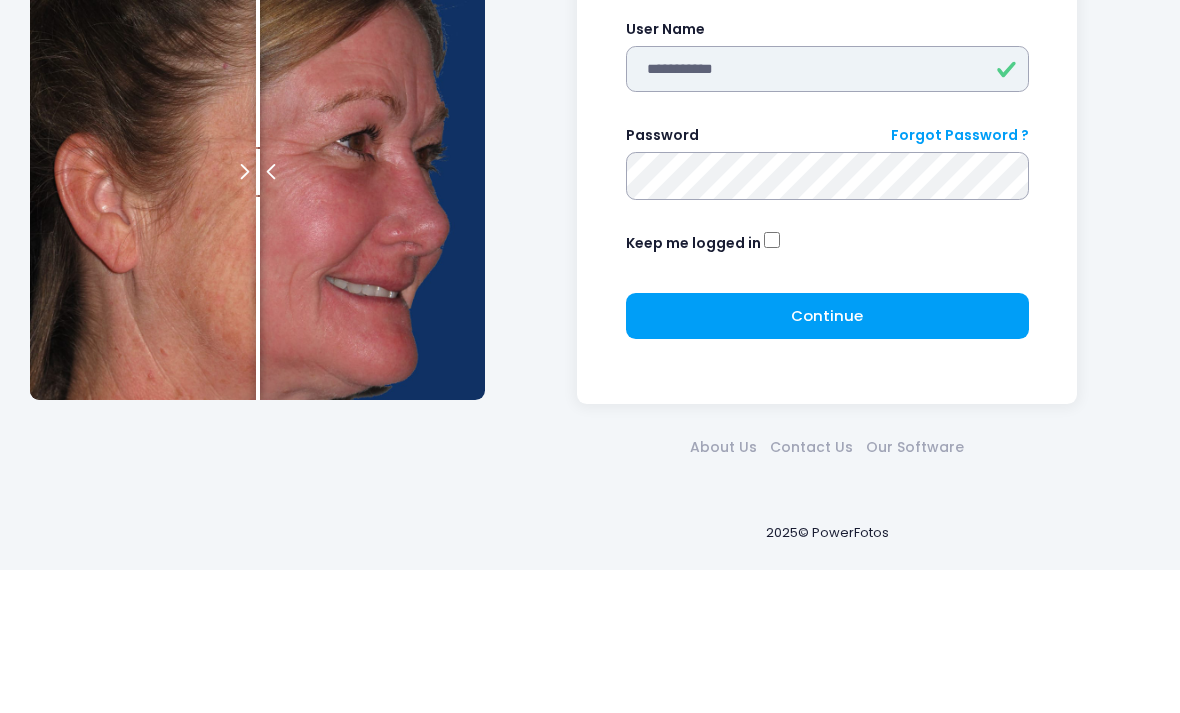 type on "**********" 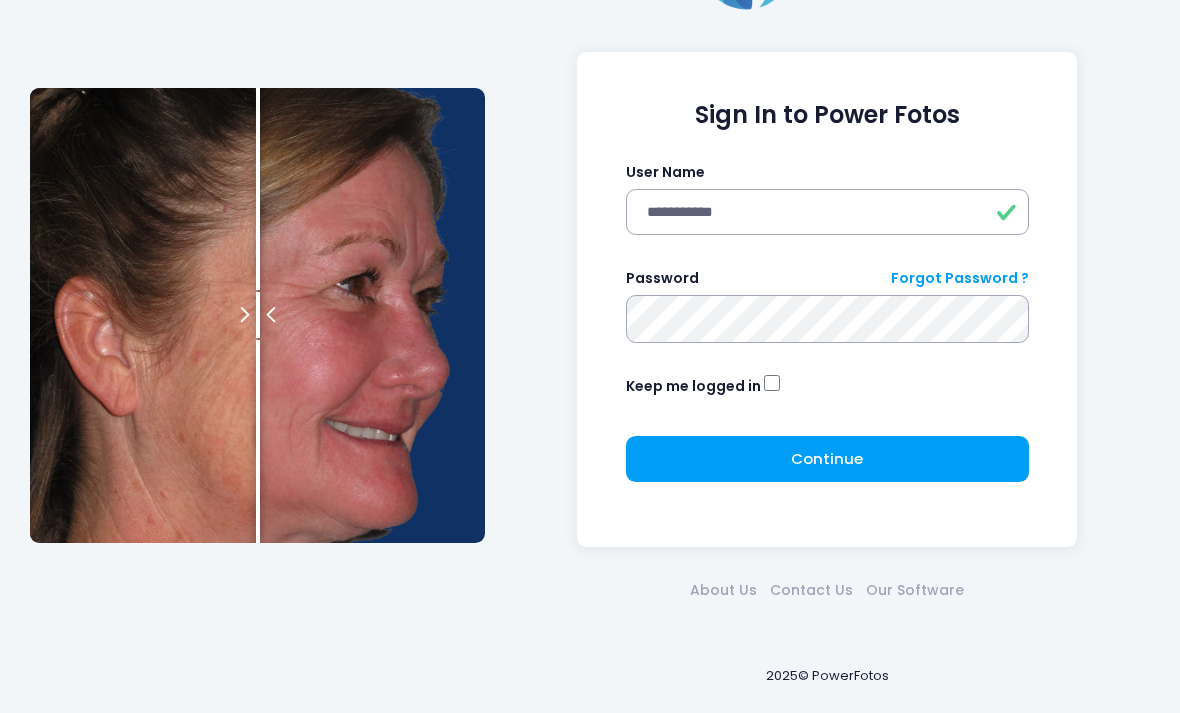 click on "Continue
Please wait..." at bounding box center (827, 459) 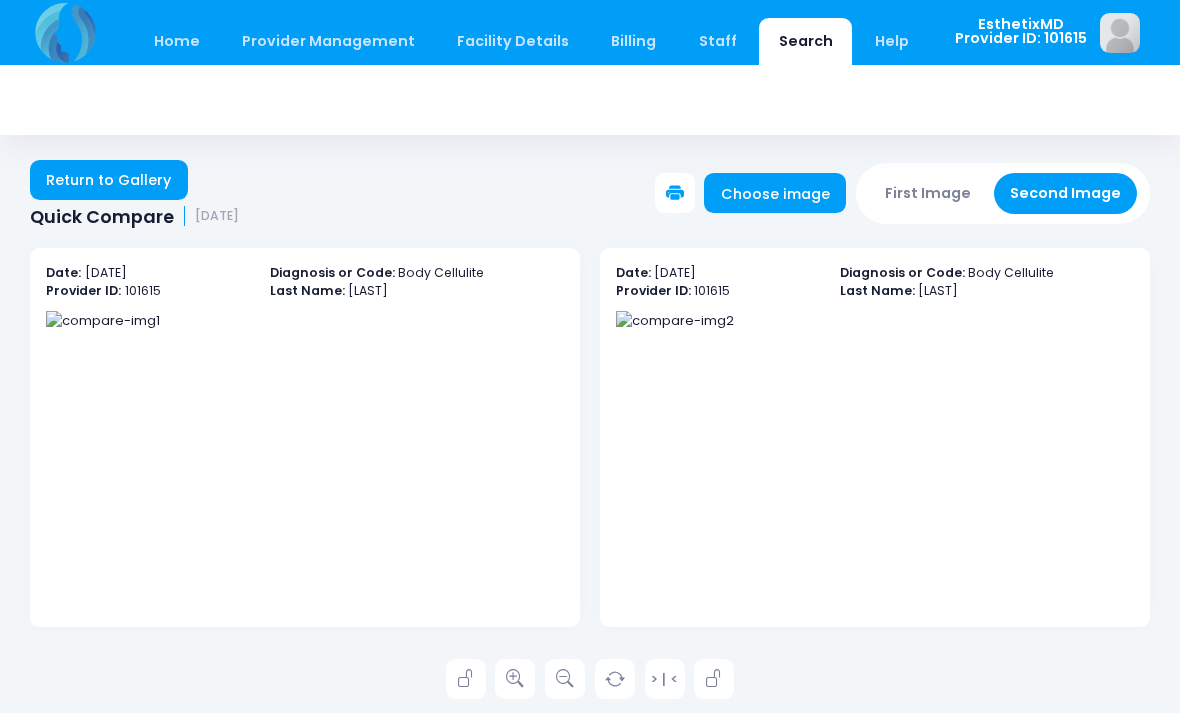 scroll, scrollTop: 0, scrollLeft: 0, axis: both 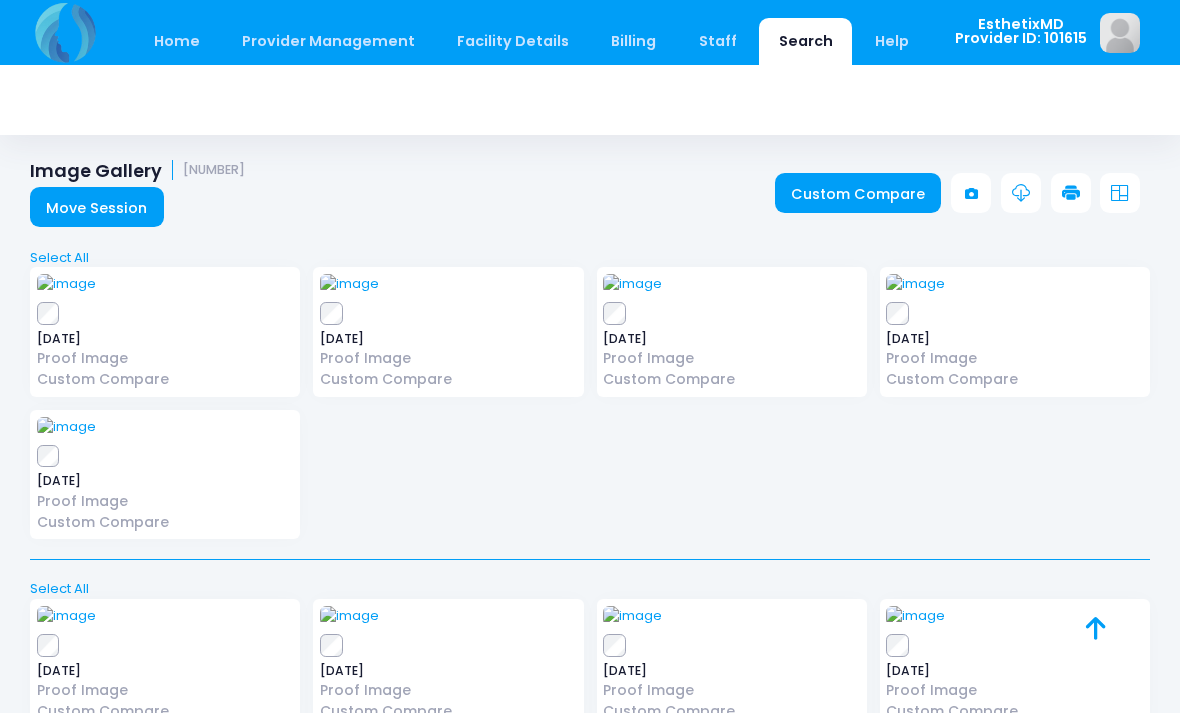 click on "Home" at bounding box center (176, 41) 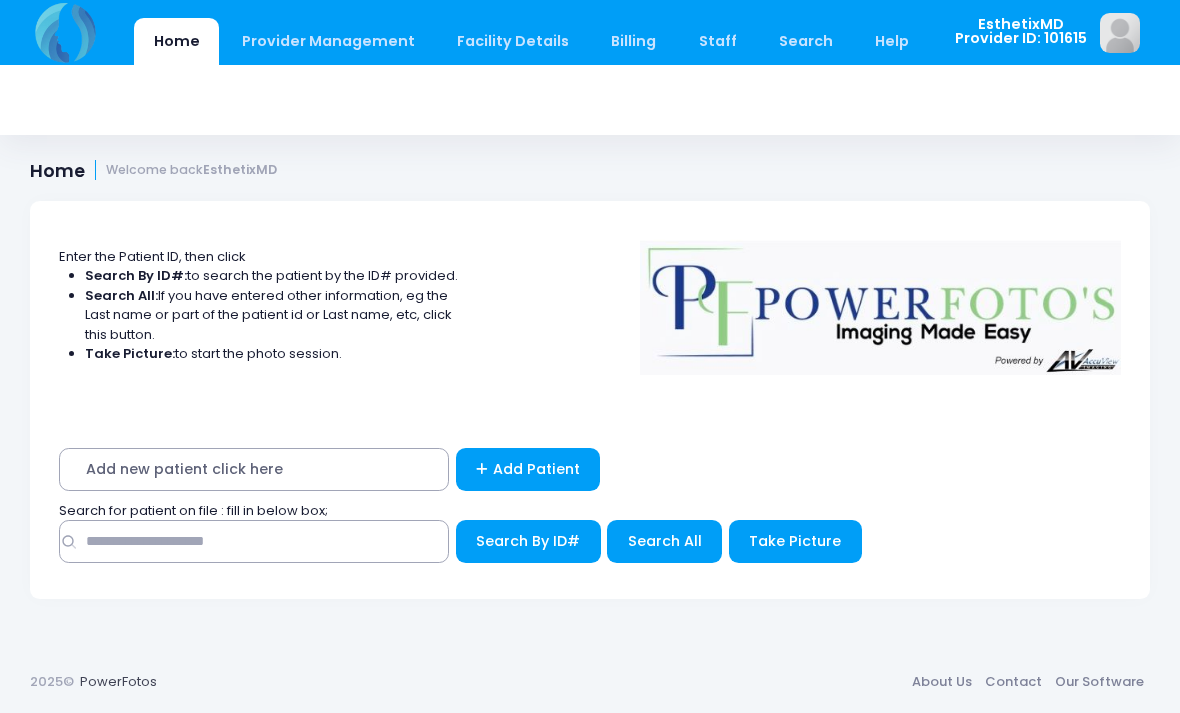 scroll, scrollTop: 0, scrollLeft: 0, axis: both 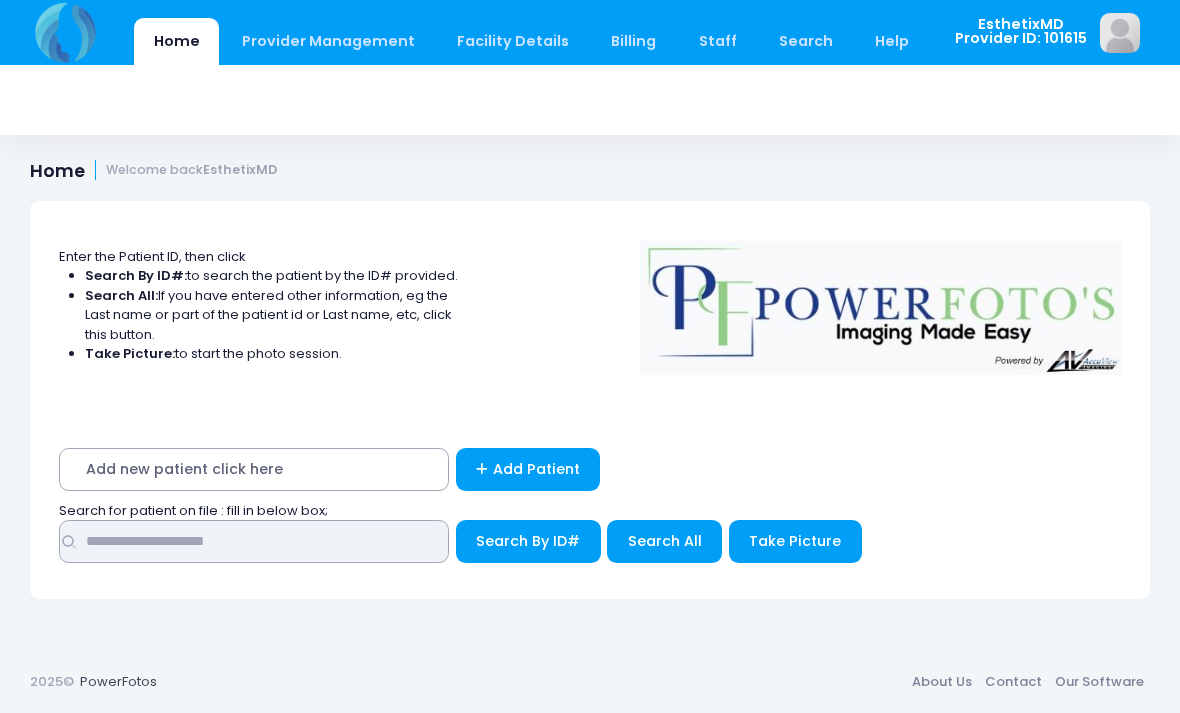 click at bounding box center [254, 541] 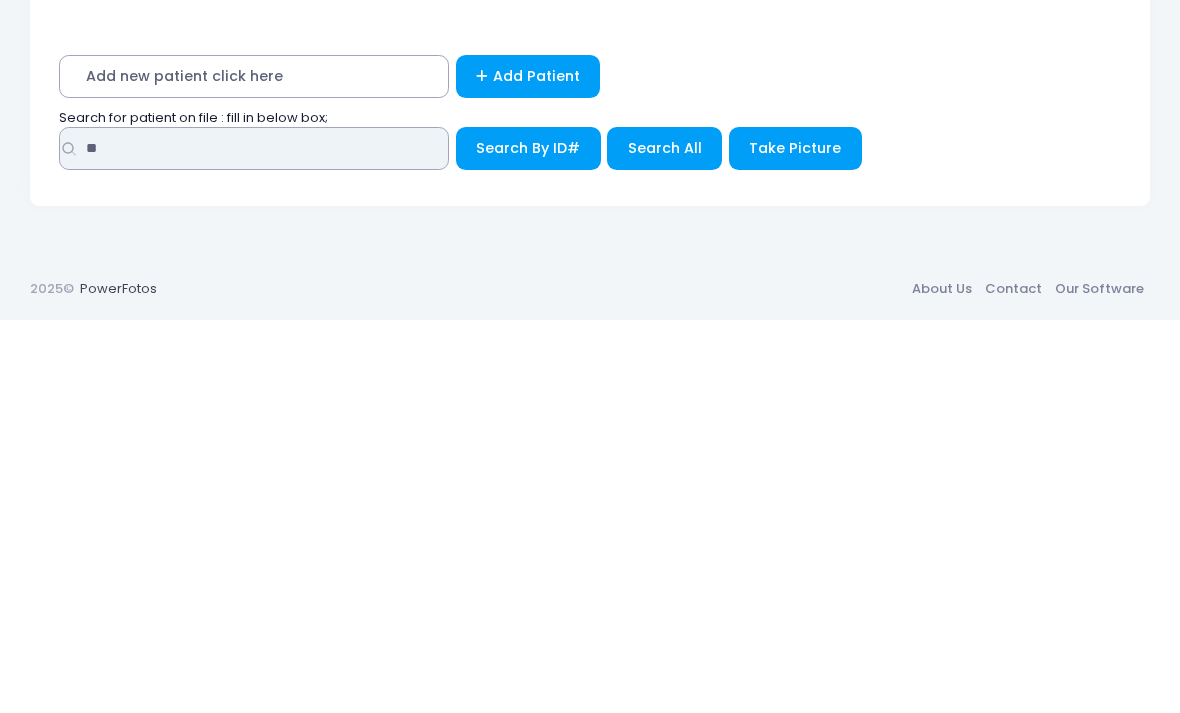 type on "**" 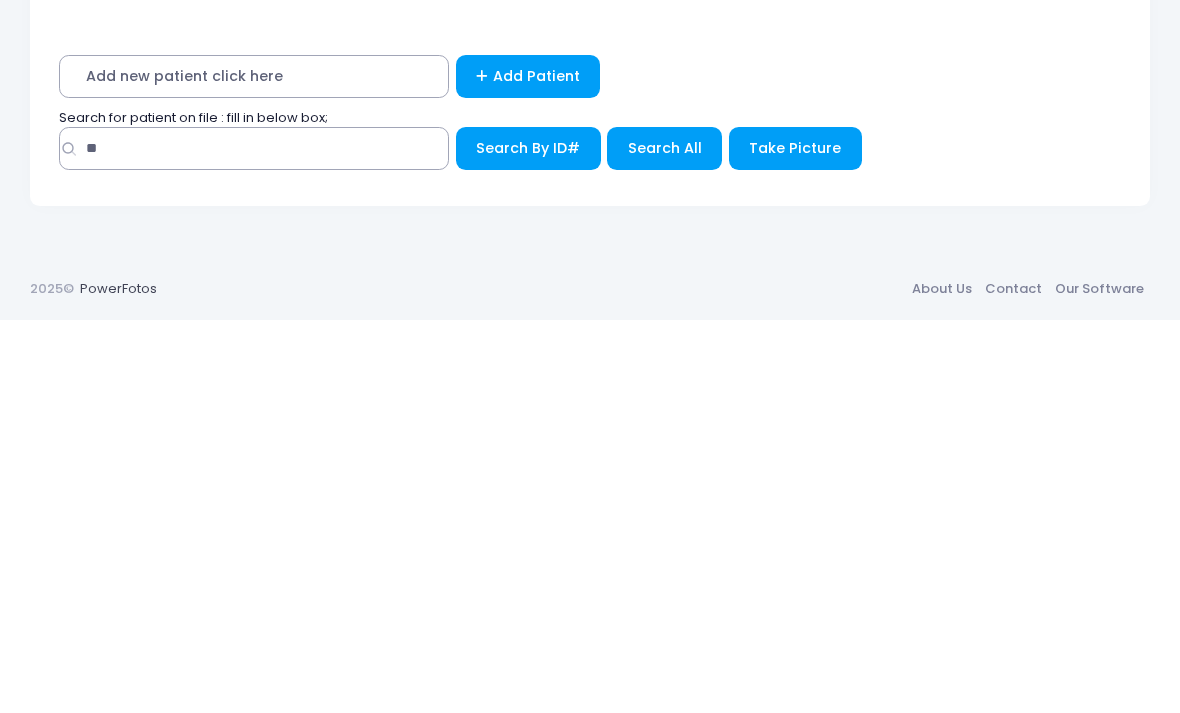 click on "Search All" at bounding box center (528, 541) 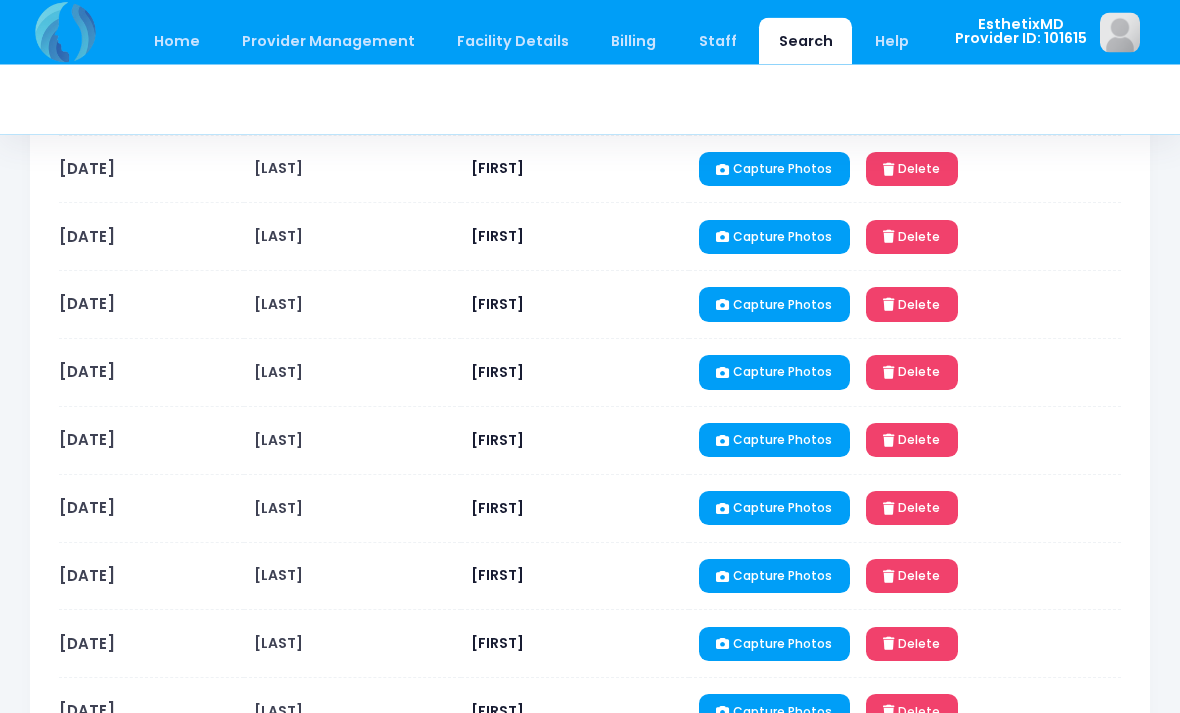 scroll, scrollTop: 1582, scrollLeft: 0, axis: vertical 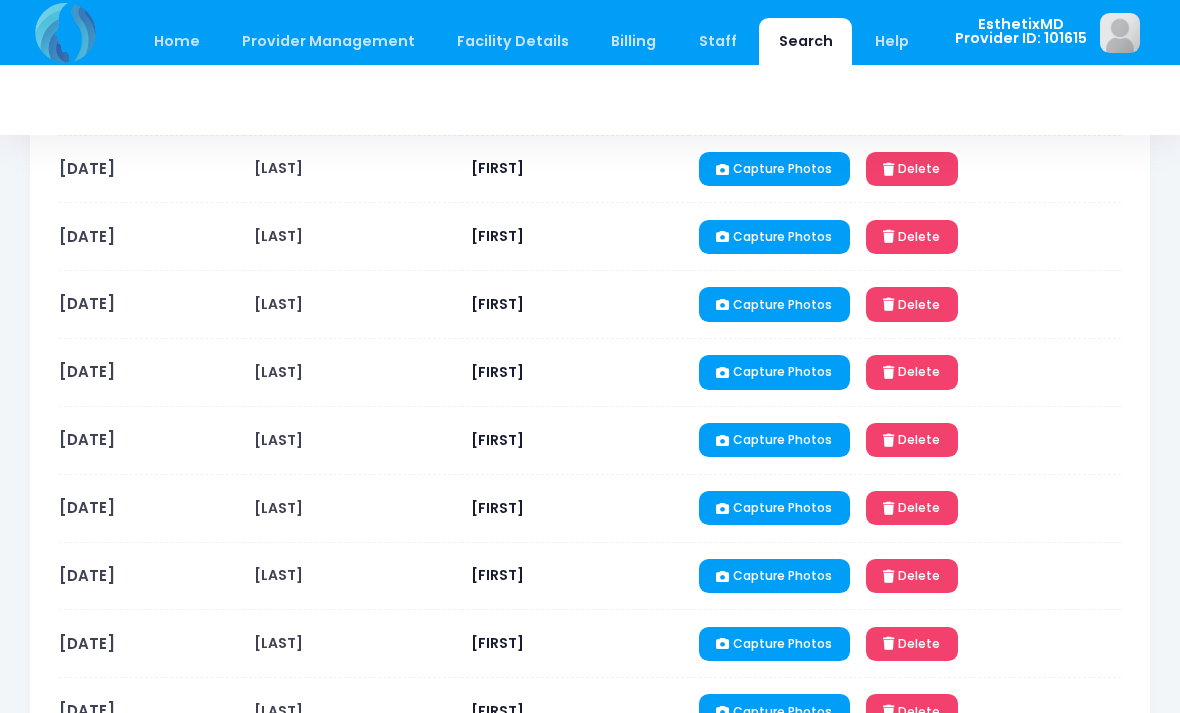 click on "[DATE]" at bounding box center (87, 575) 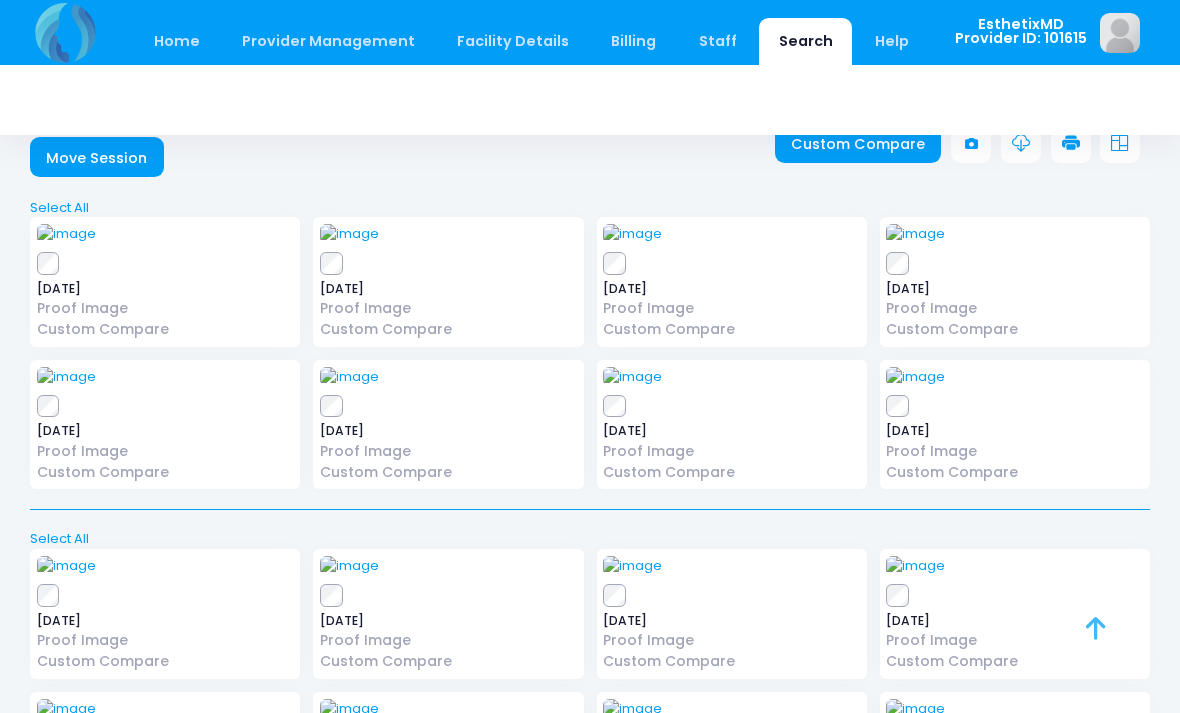 scroll, scrollTop: 0, scrollLeft: 0, axis: both 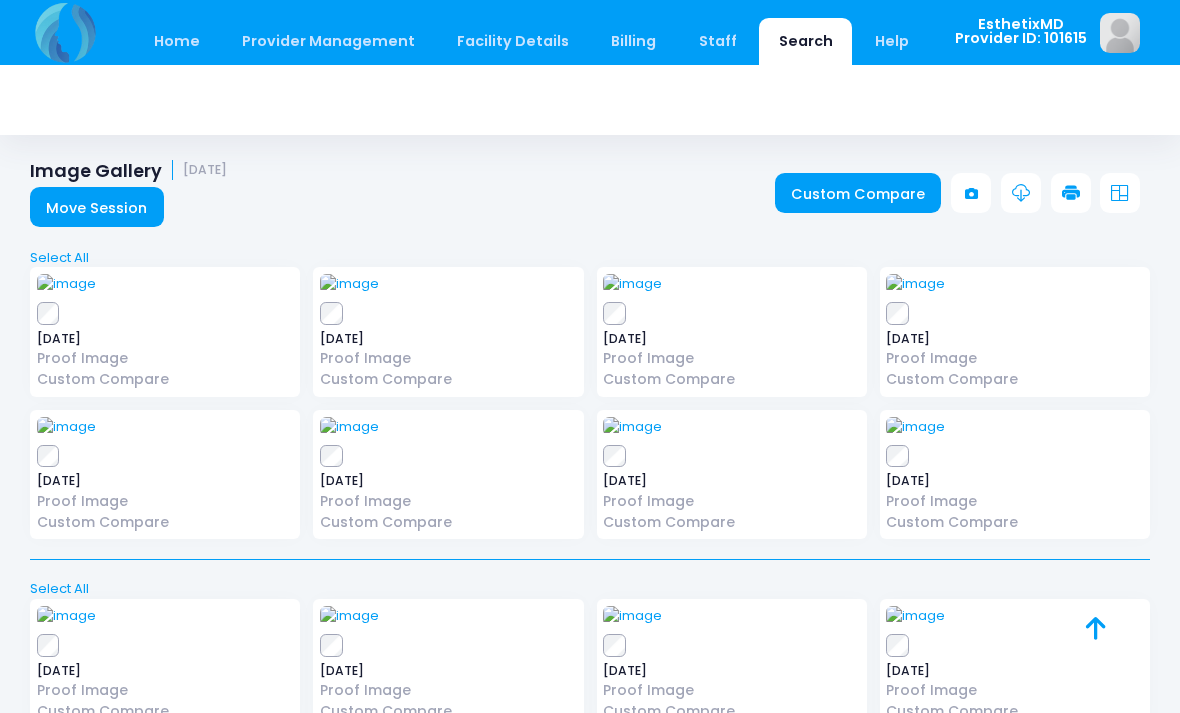 click at bounding box center (632, 284) 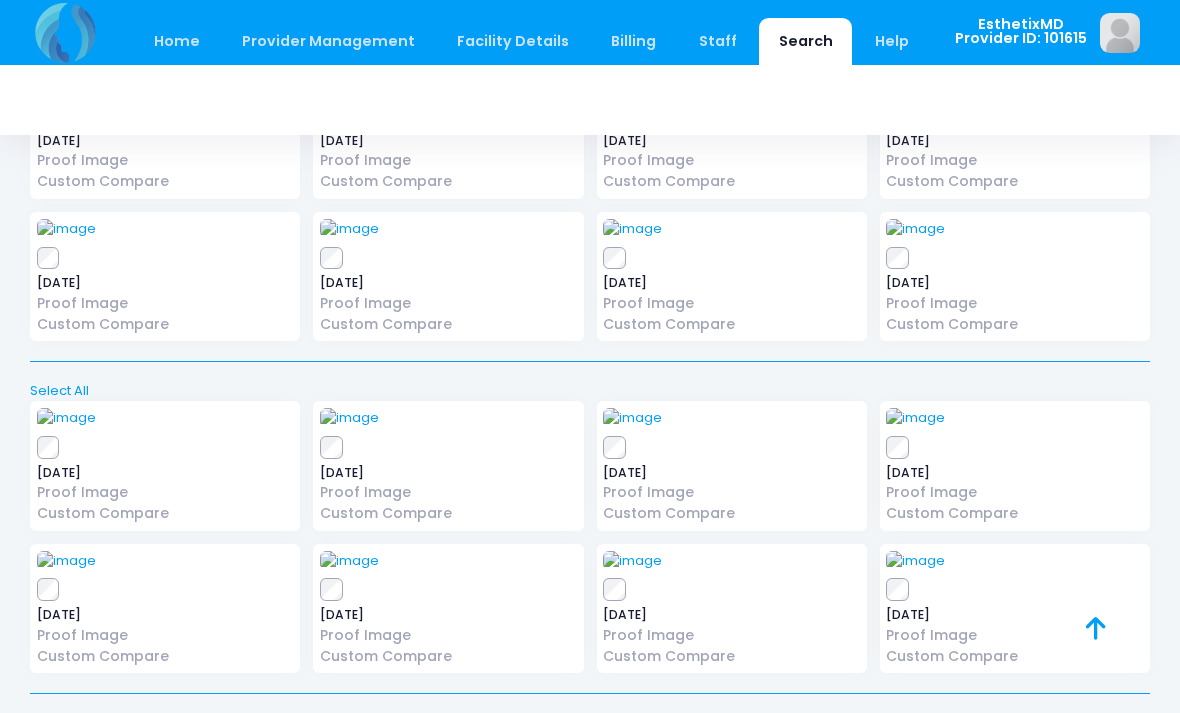 scroll, scrollTop: 197, scrollLeft: 0, axis: vertical 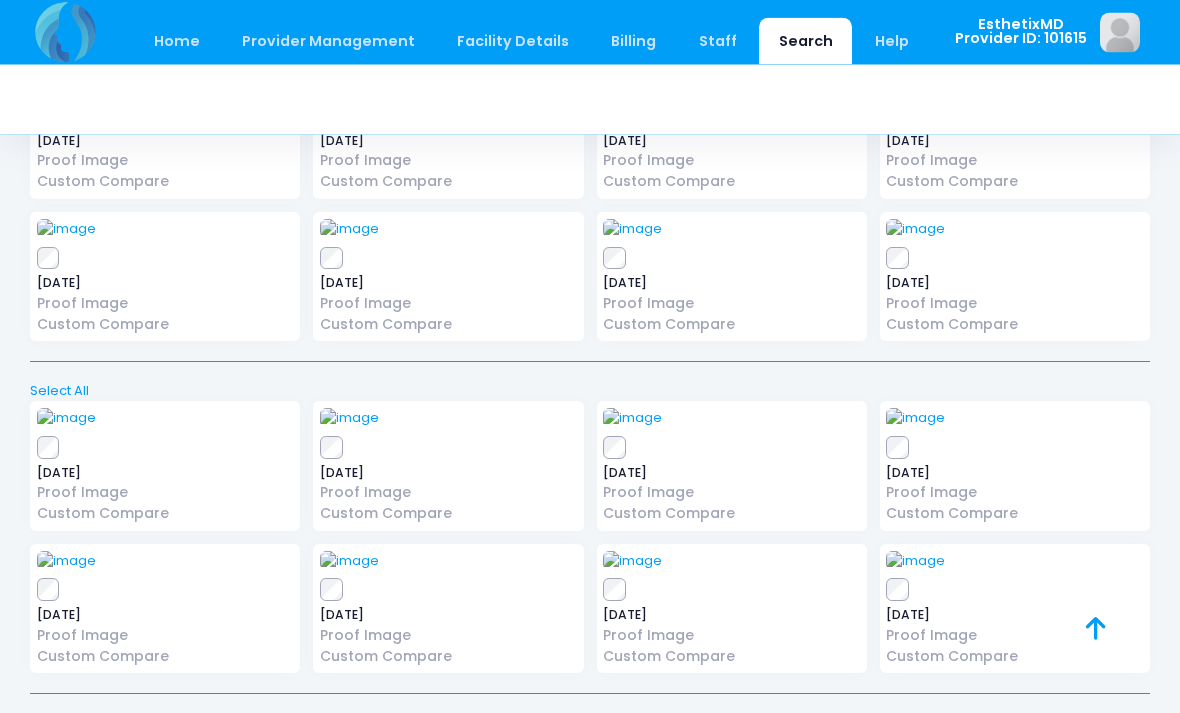 click at bounding box center [632, 230] 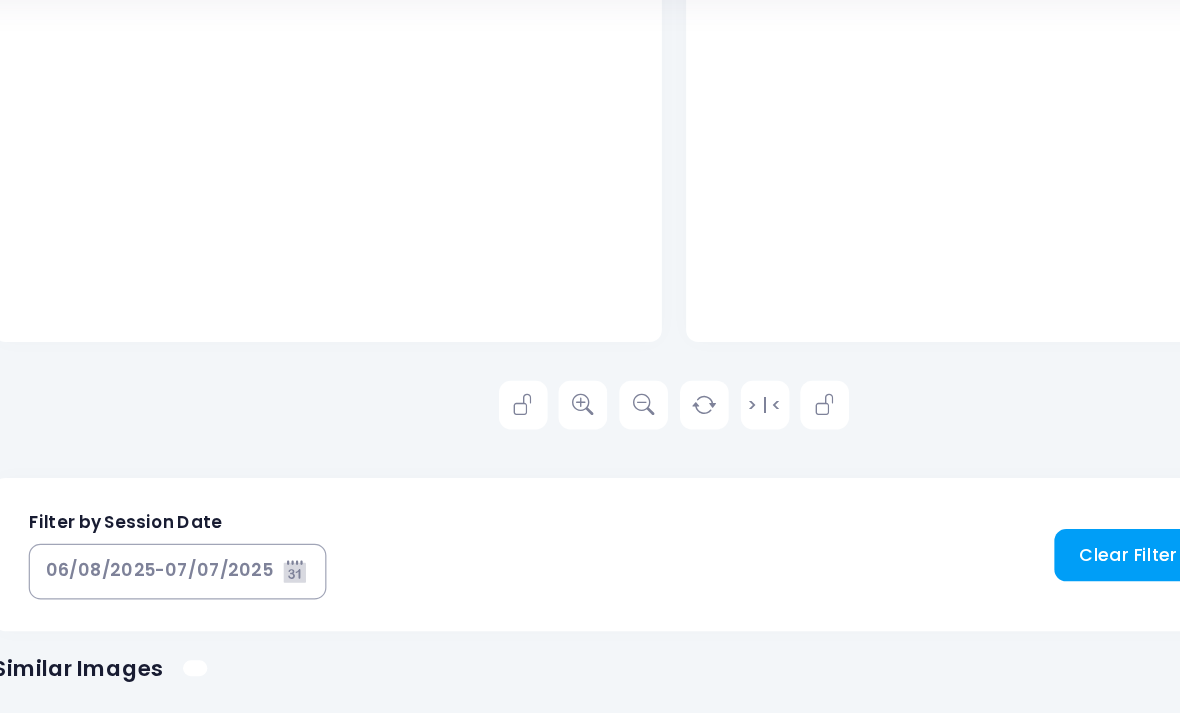 scroll, scrollTop: 272, scrollLeft: 0, axis: vertical 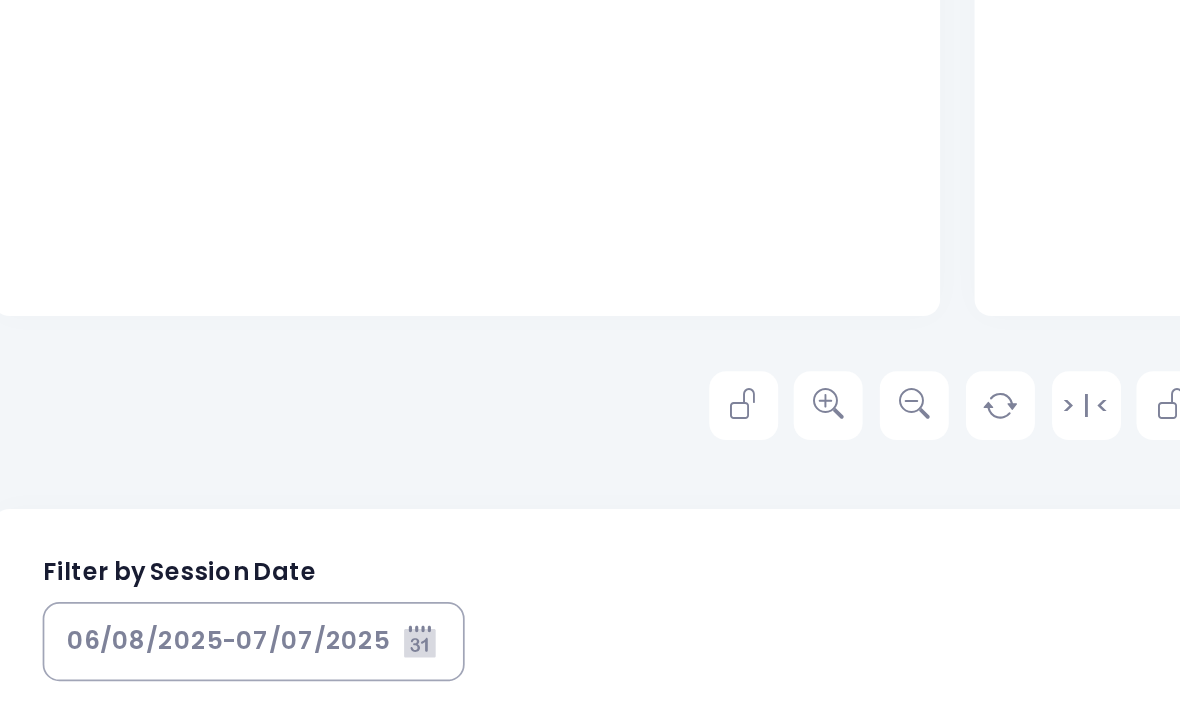 click at bounding box center (103, 49) 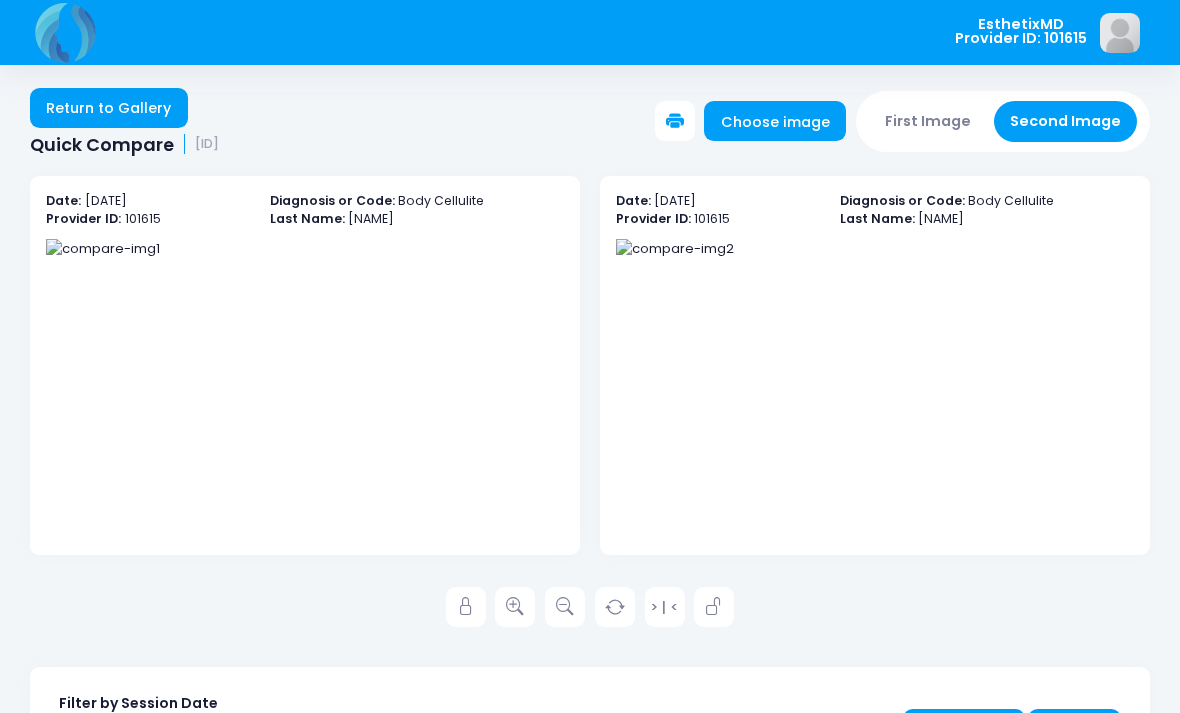 scroll, scrollTop: 0, scrollLeft: 0, axis: both 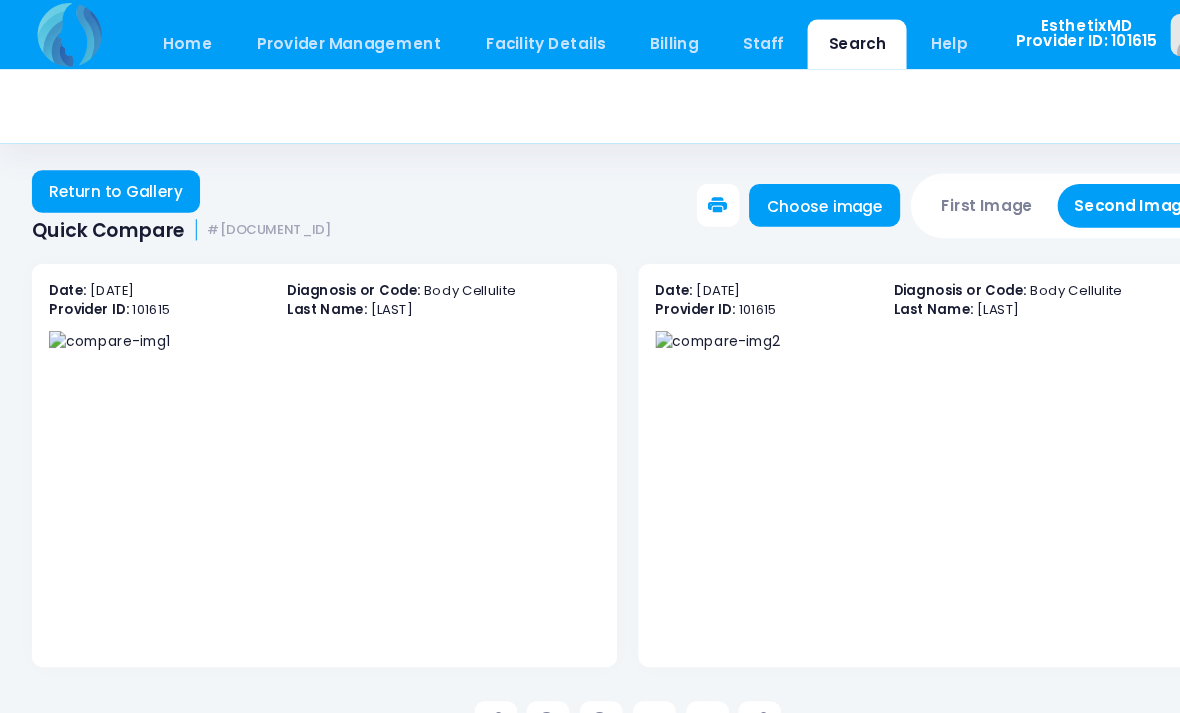 click on "Return to Gallery" at bounding box center [109, 180] 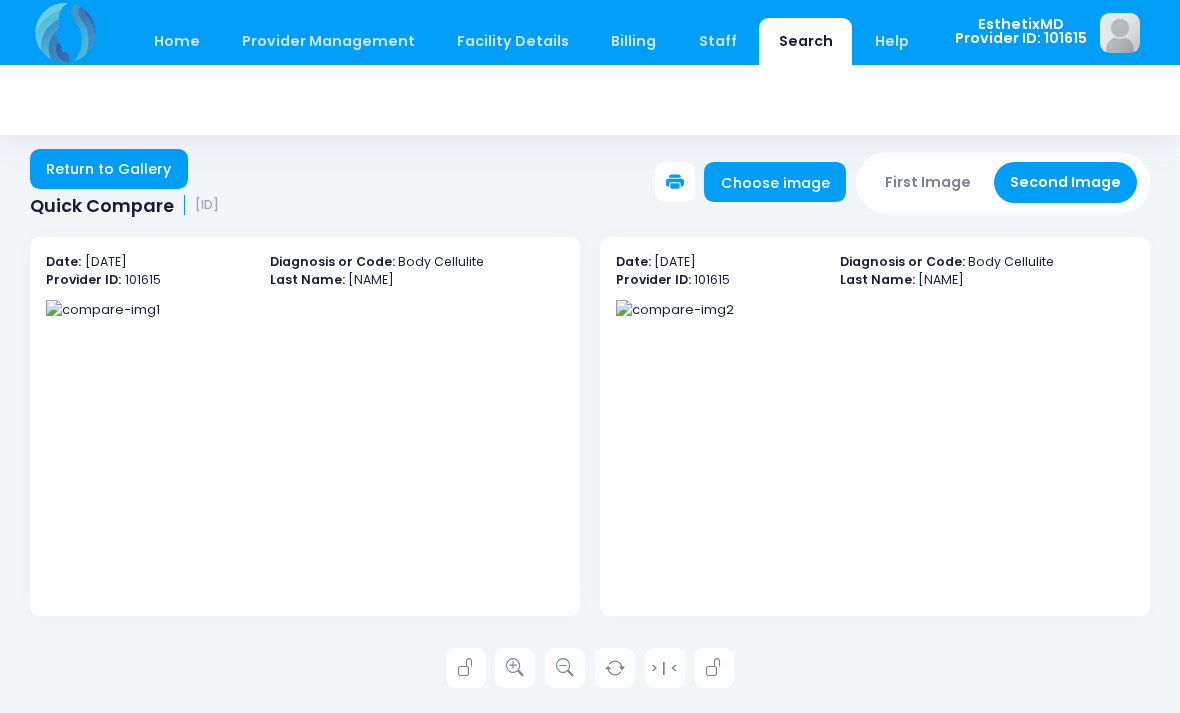 scroll, scrollTop: 0, scrollLeft: 0, axis: both 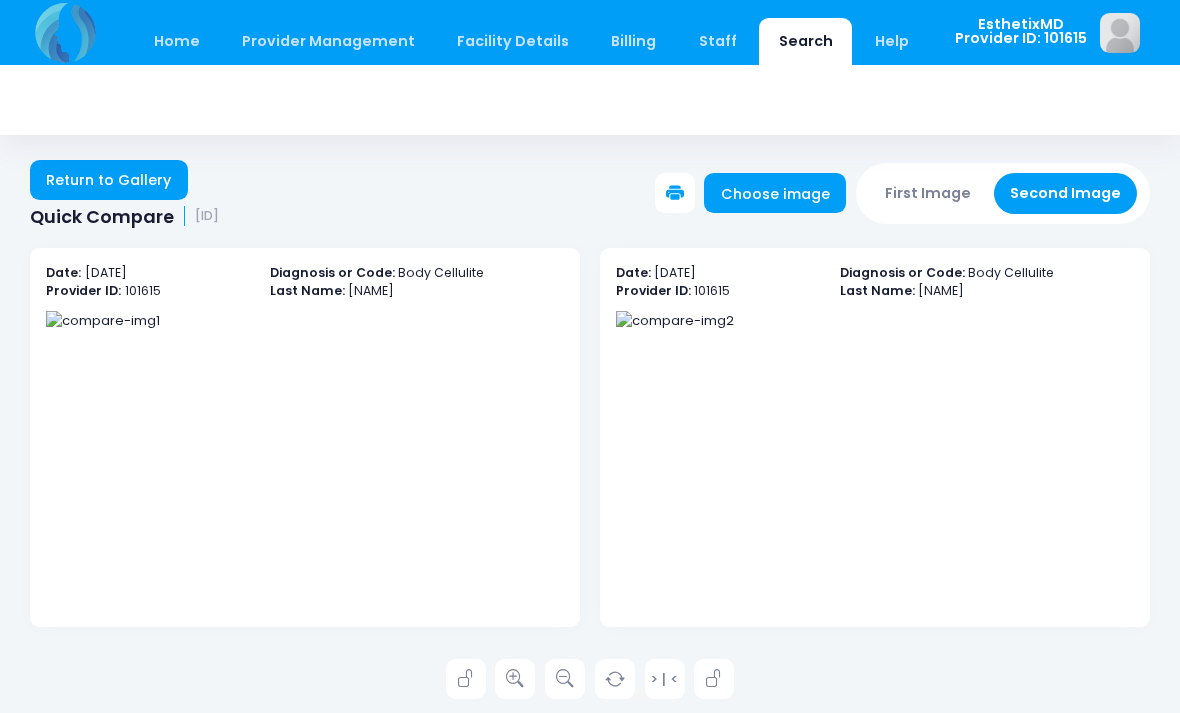 click on "Return to Gallery" at bounding box center [109, 180] 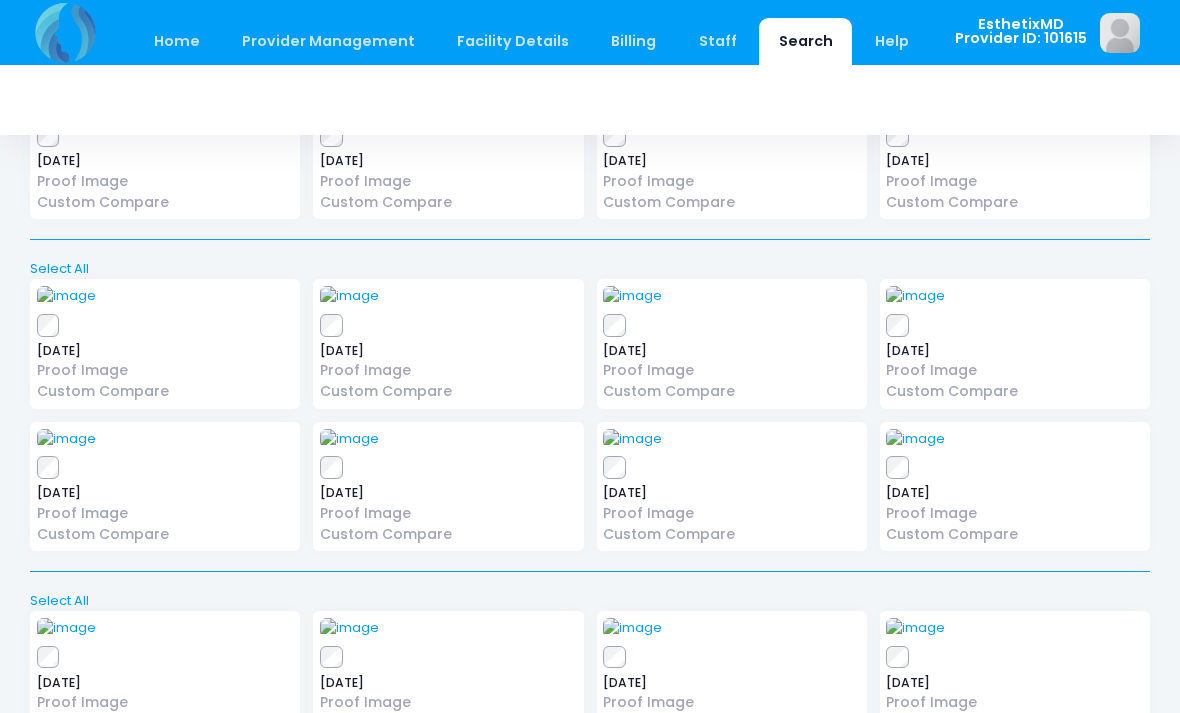 scroll, scrollTop: 333, scrollLeft: 0, axis: vertical 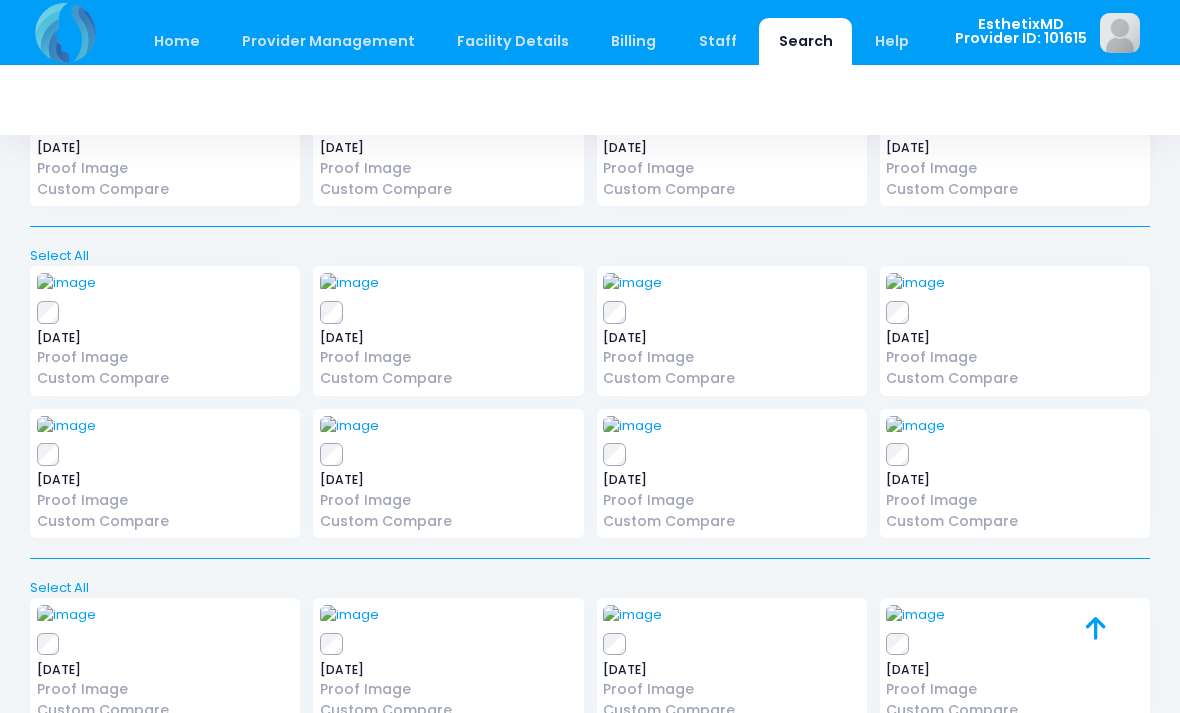 click at bounding box center [66, 94] 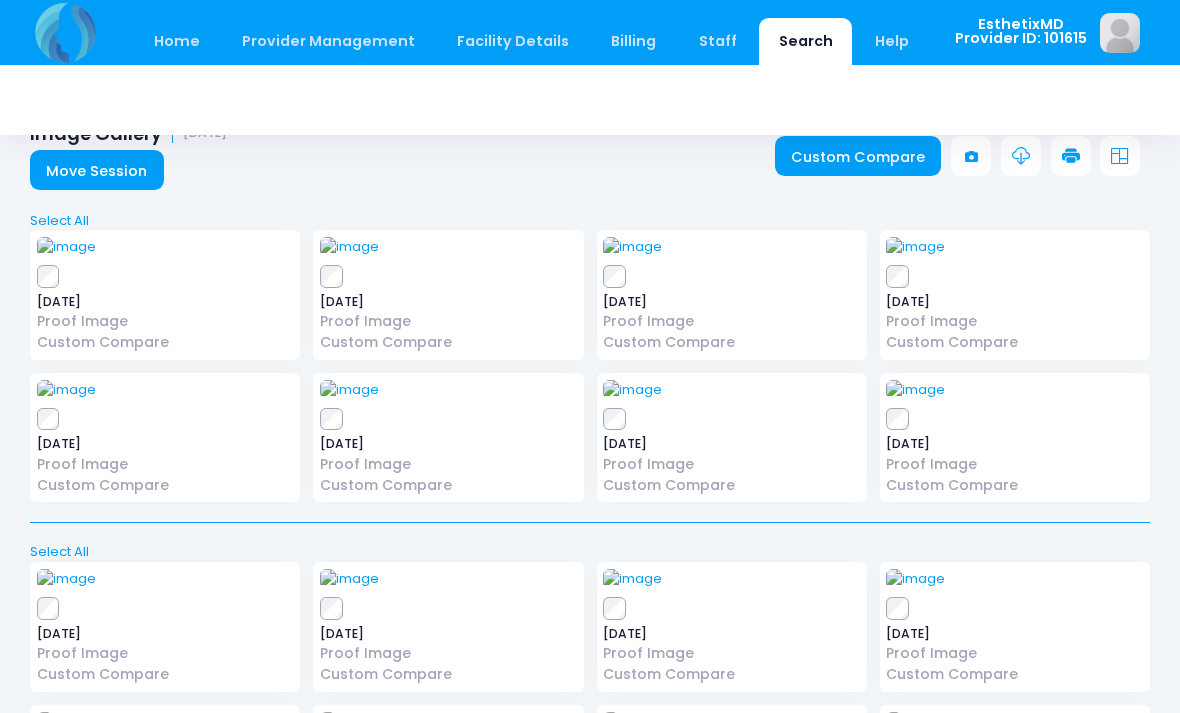 scroll, scrollTop: 0, scrollLeft: 0, axis: both 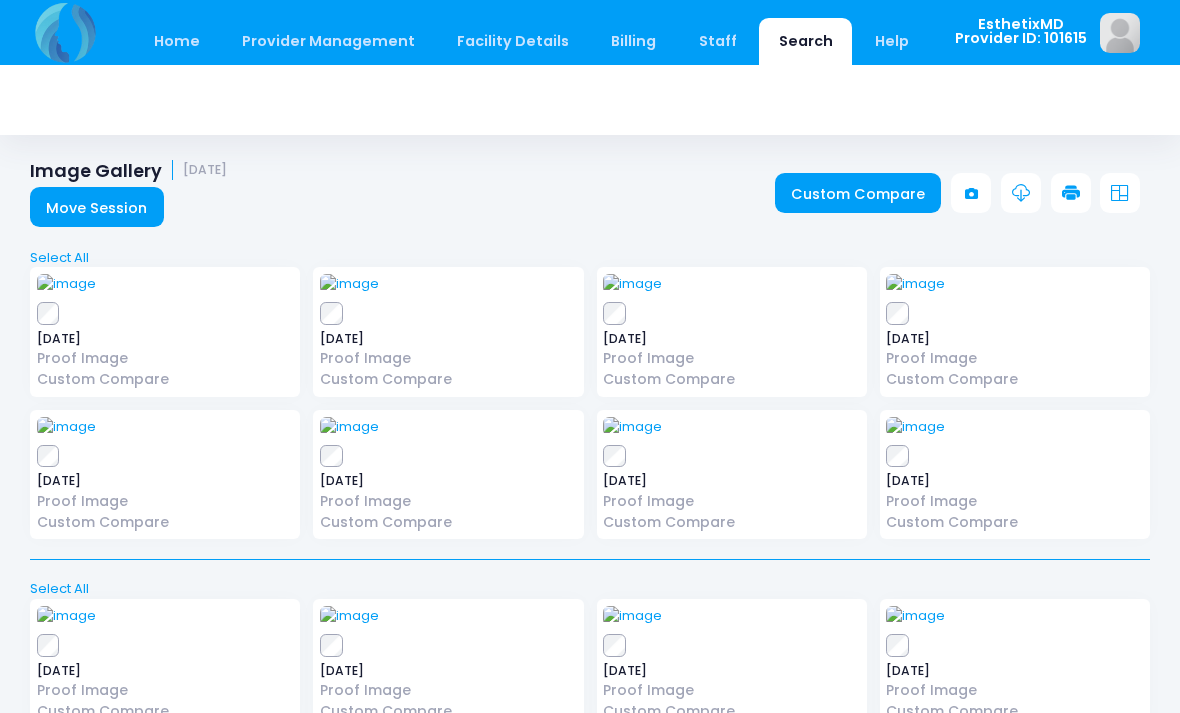 click at bounding box center (349, 284) 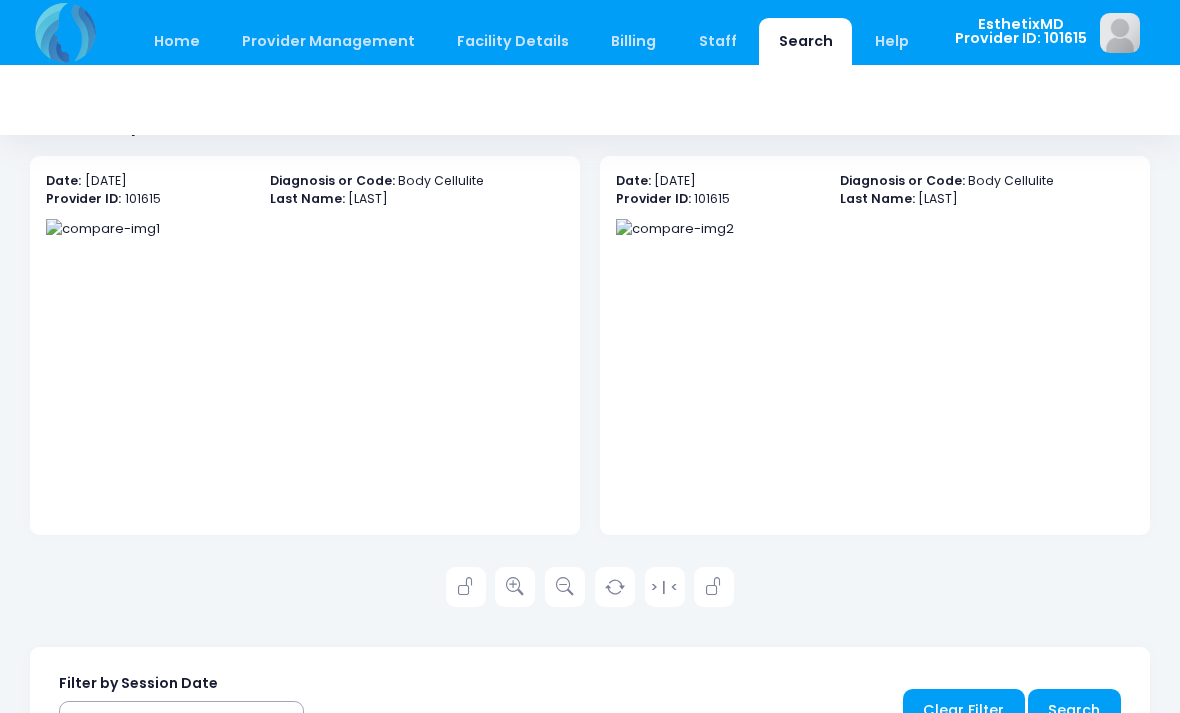 scroll, scrollTop: 76, scrollLeft: 0, axis: vertical 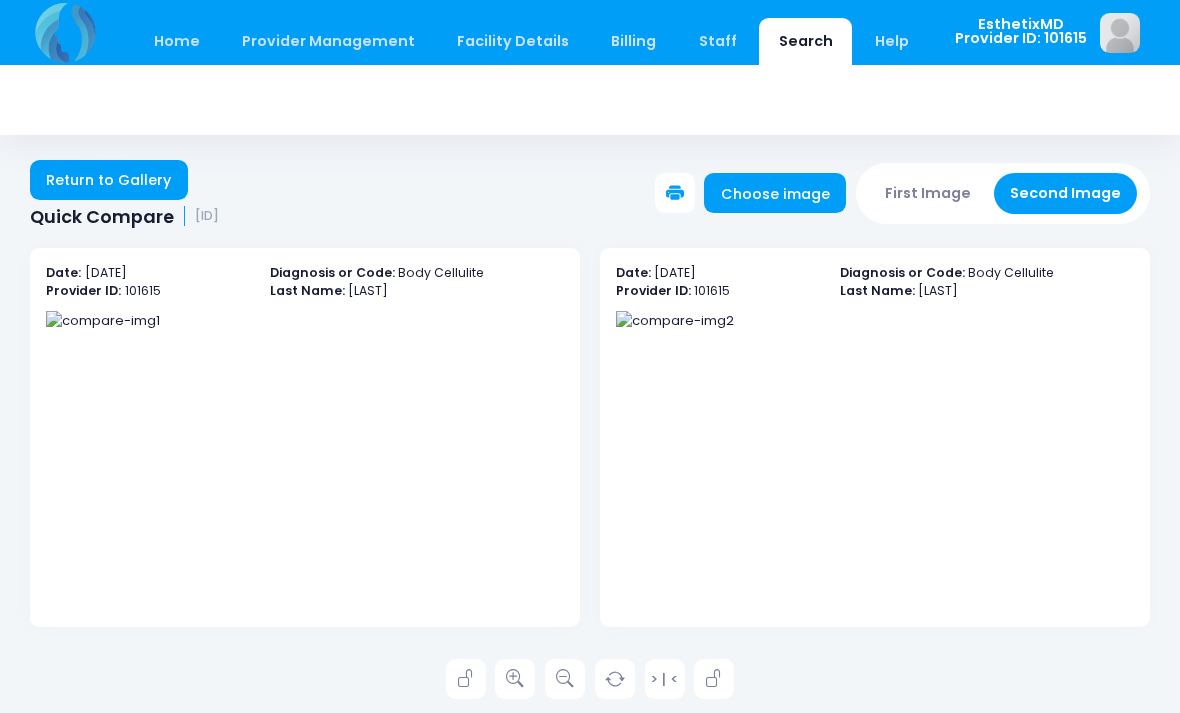 click on "Return to Gallery" at bounding box center [109, 180] 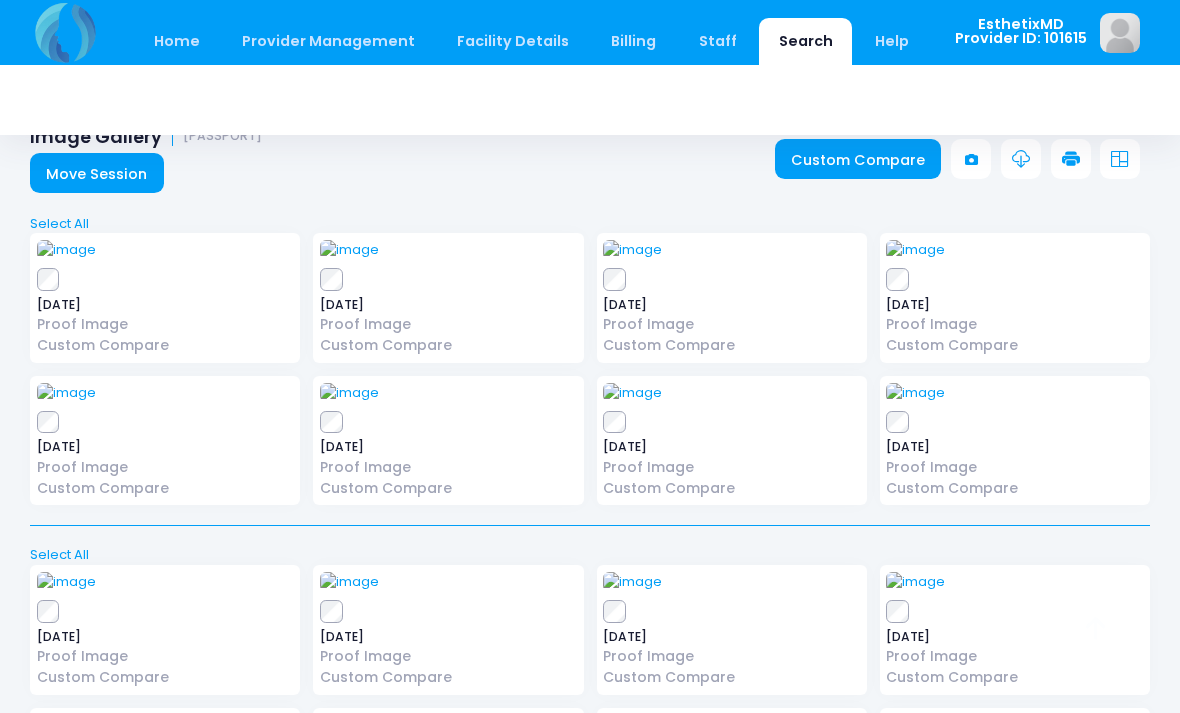 scroll, scrollTop: 36, scrollLeft: 0, axis: vertical 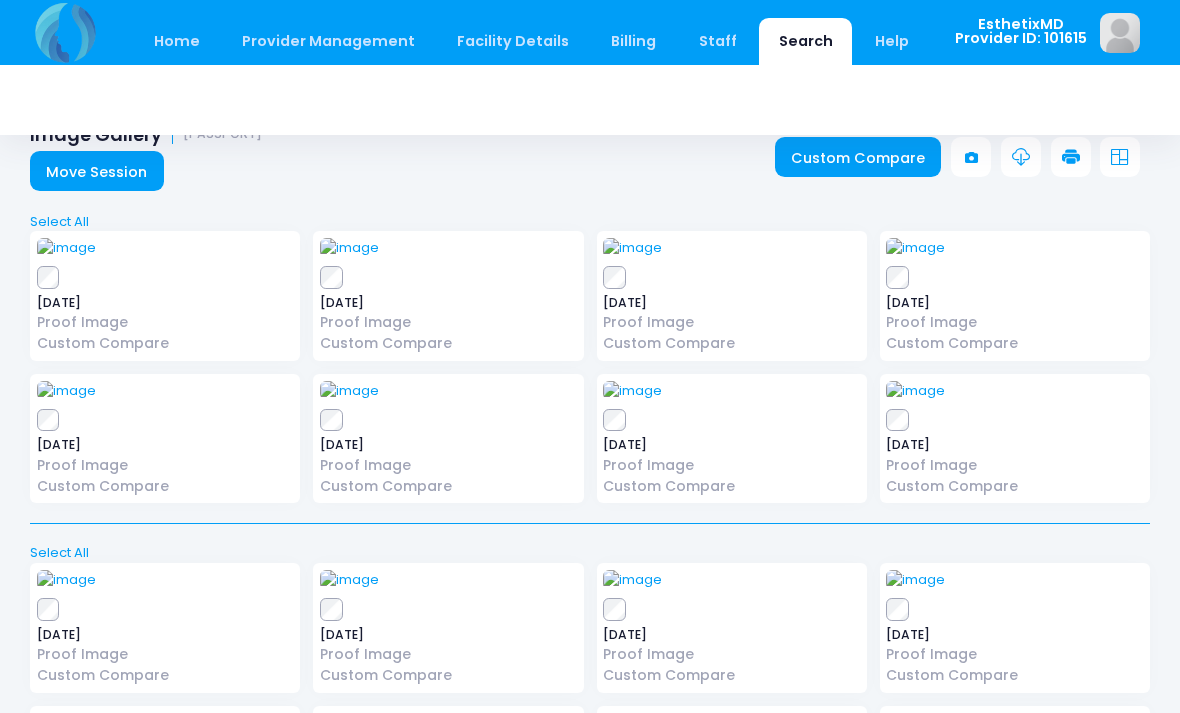 click at bounding box center (632, 248) 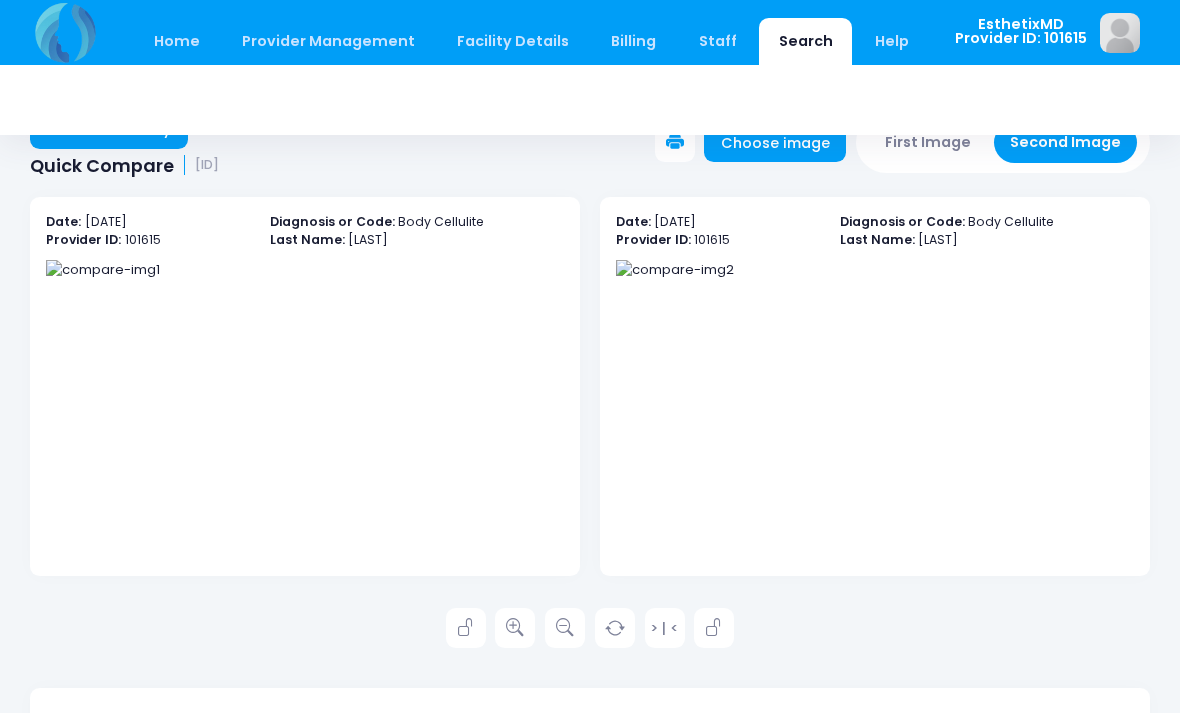 scroll, scrollTop: 136, scrollLeft: 0, axis: vertical 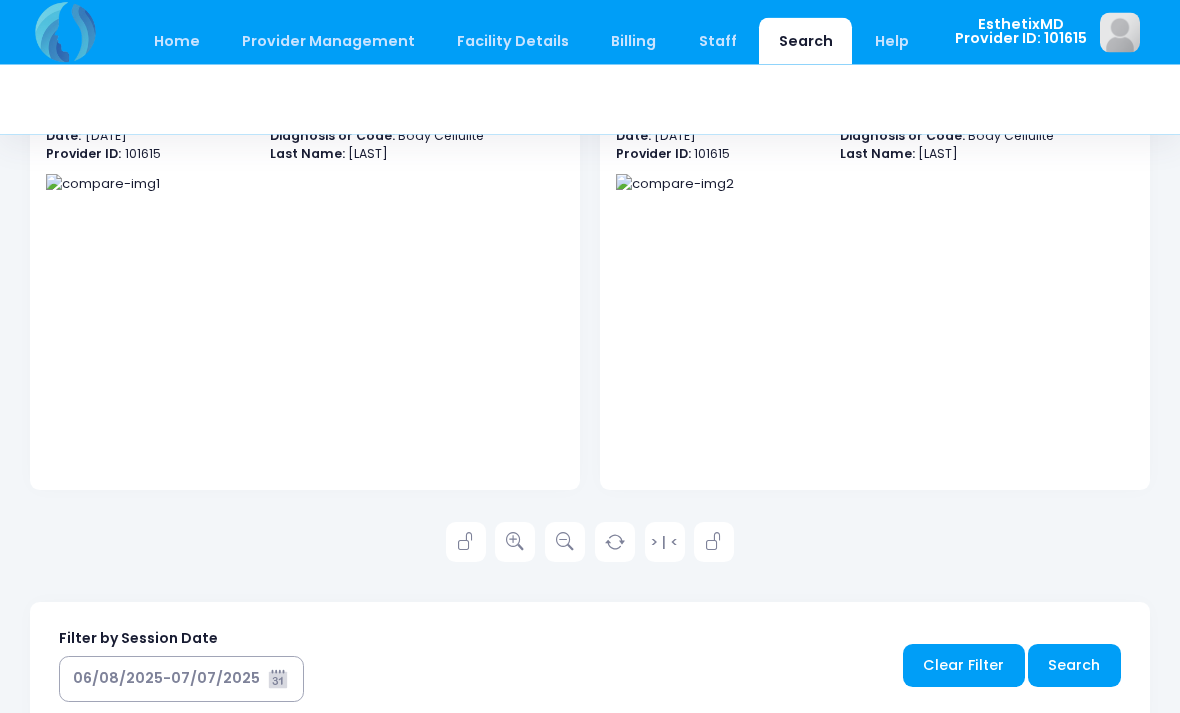 click at bounding box center [103, 185] 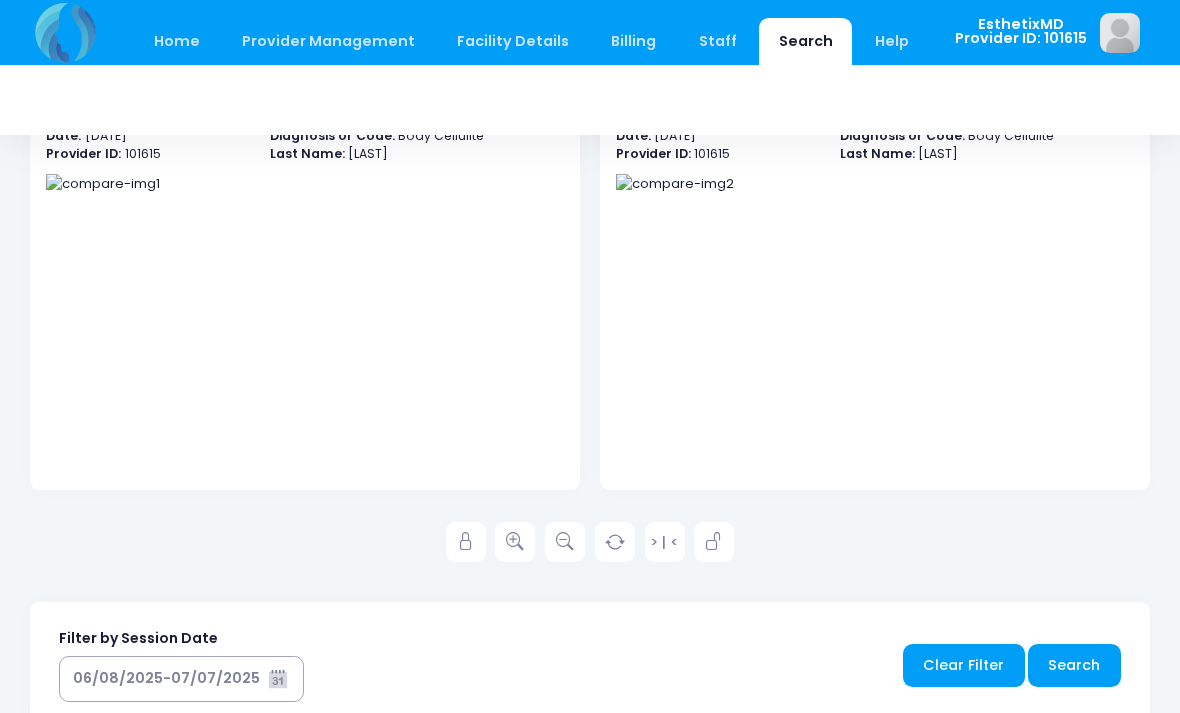 click at bounding box center (675, 184) 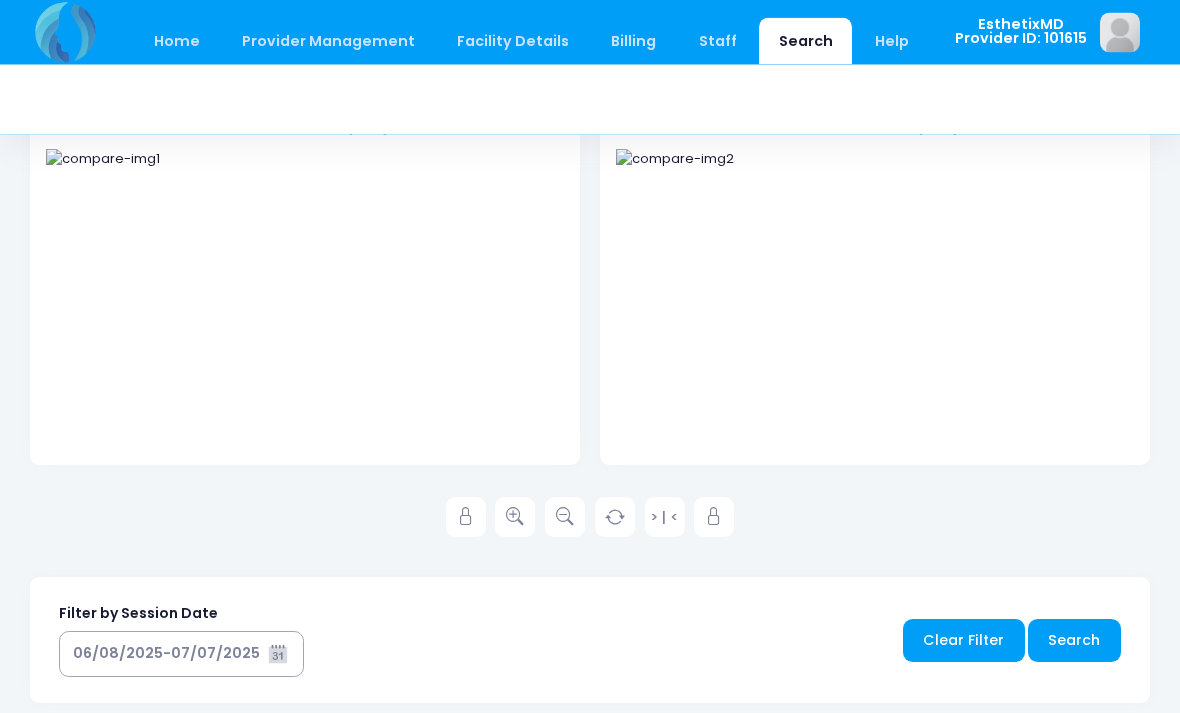 scroll, scrollTop: 167, scrollLeft: 0, axis: vertical 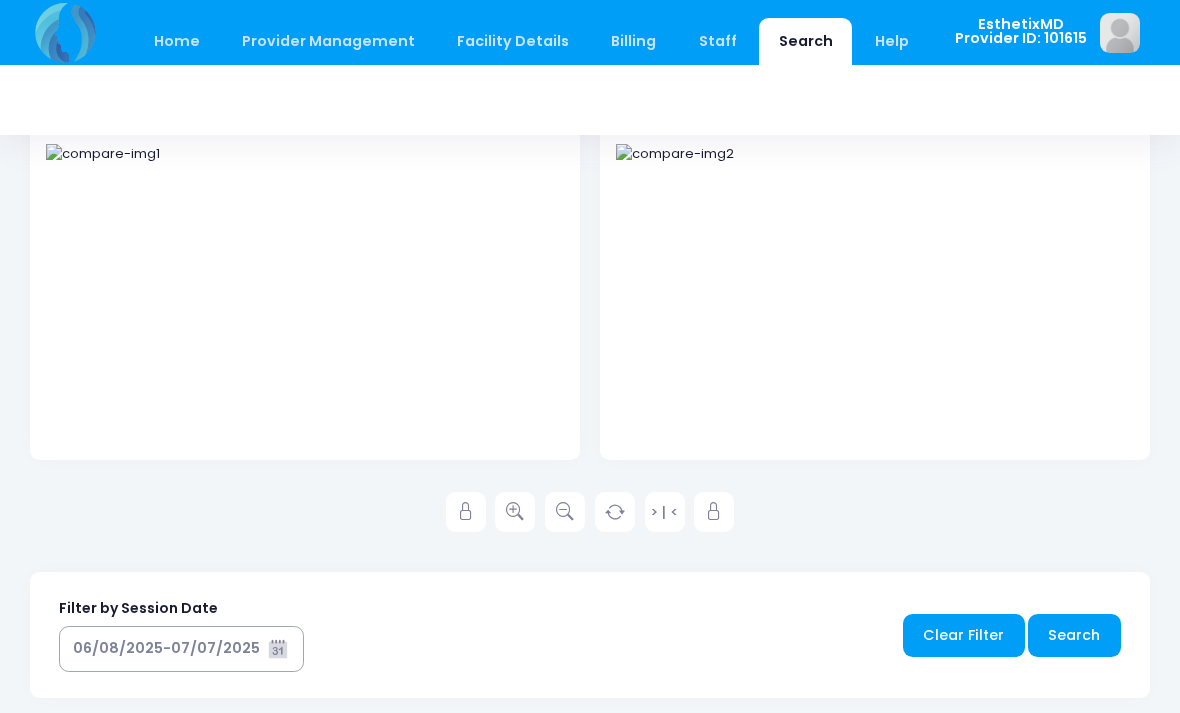click at bounding box center [675, 154] 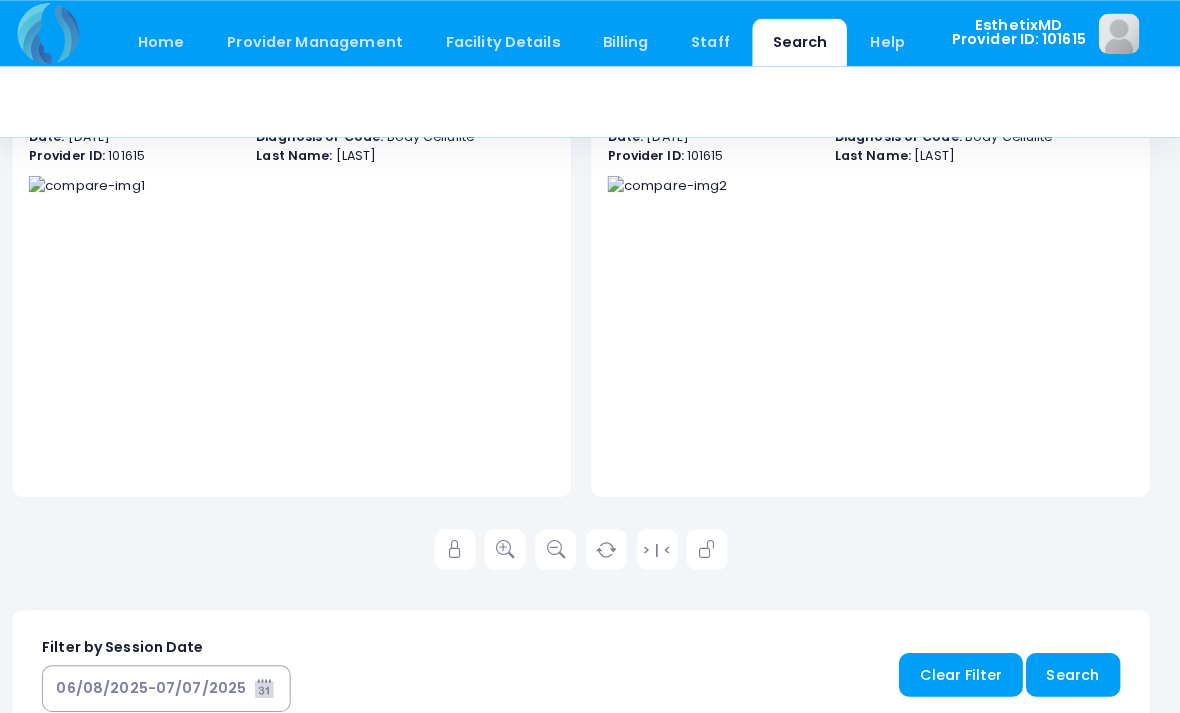 scroll, scrollTop: 120, scrollLeft: 0, axis: vertical 